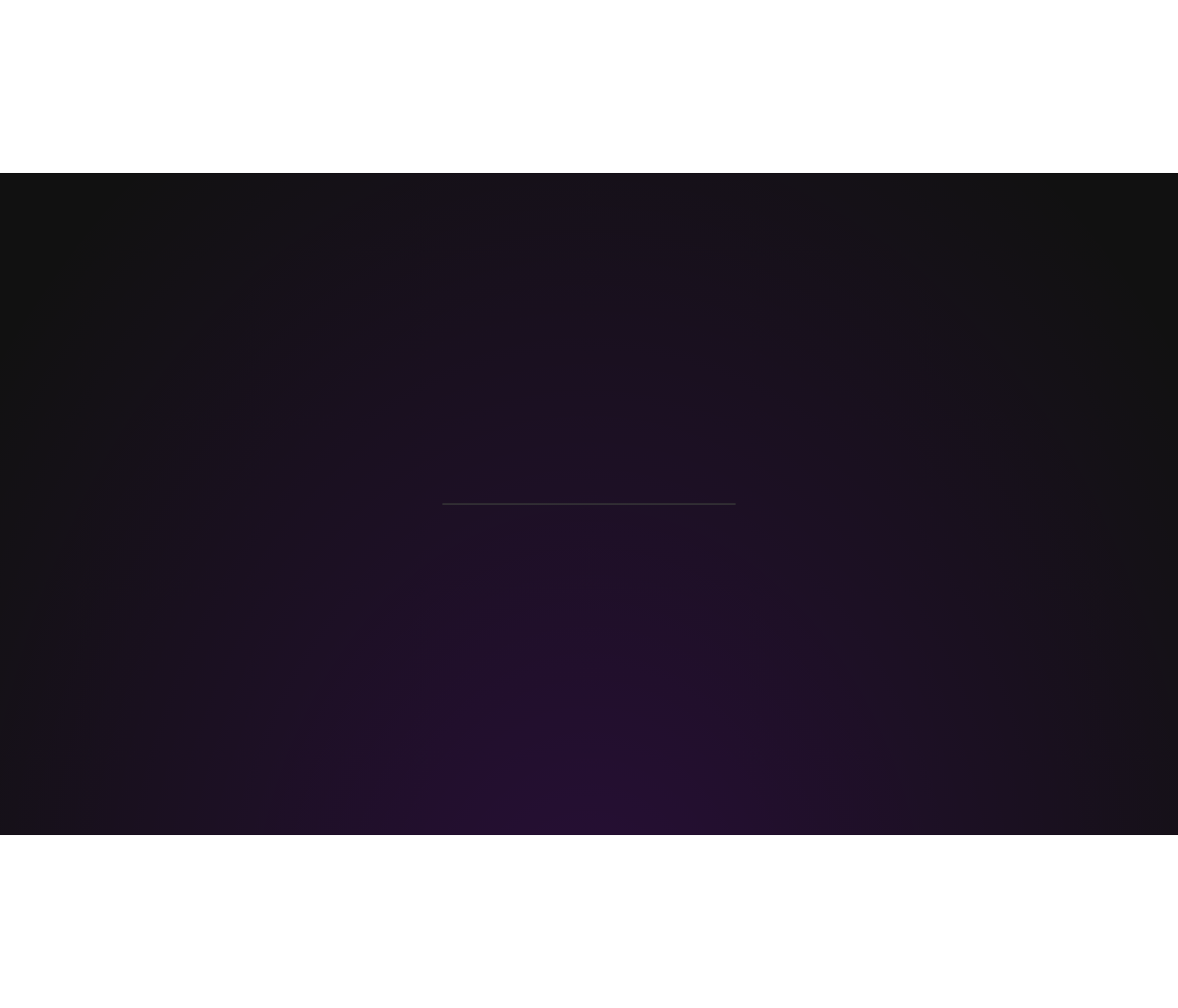 scroll, scrollTop: 0, scrollLeft: 0, axis: both 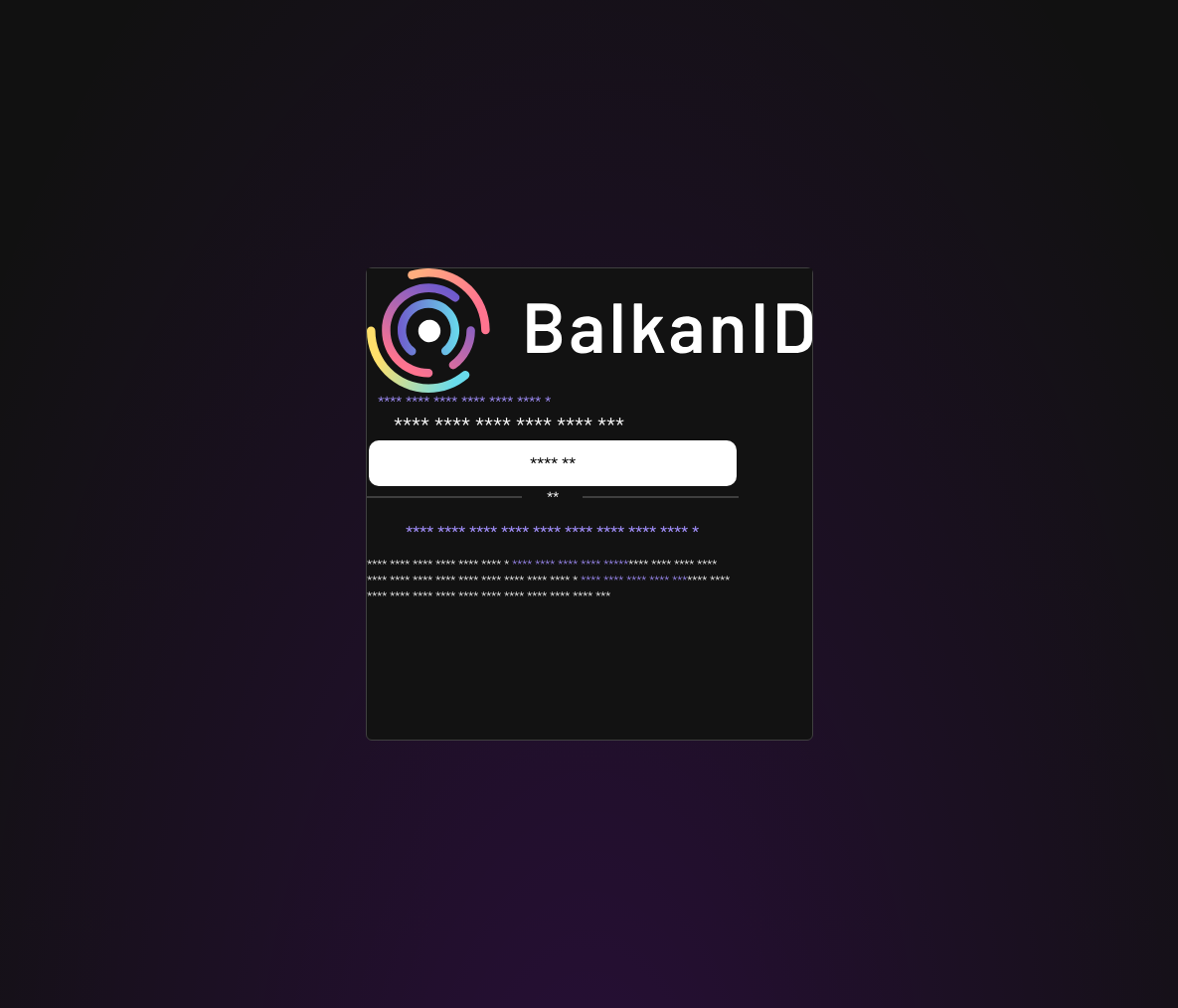 click on "*******" at bounding box center (553, 463) 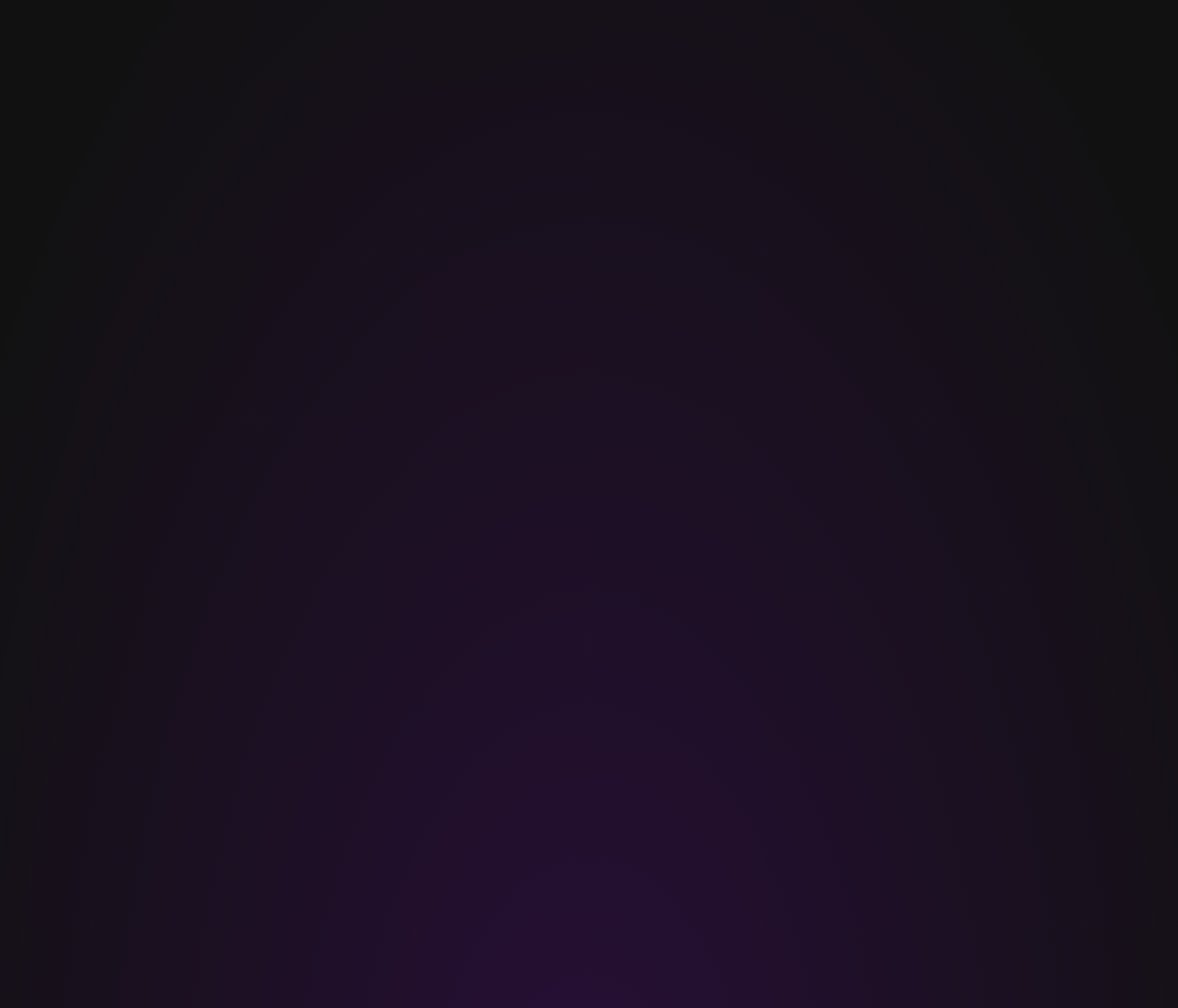 scroll, scrollTop: 0, scrollLeft: 0, axis: both 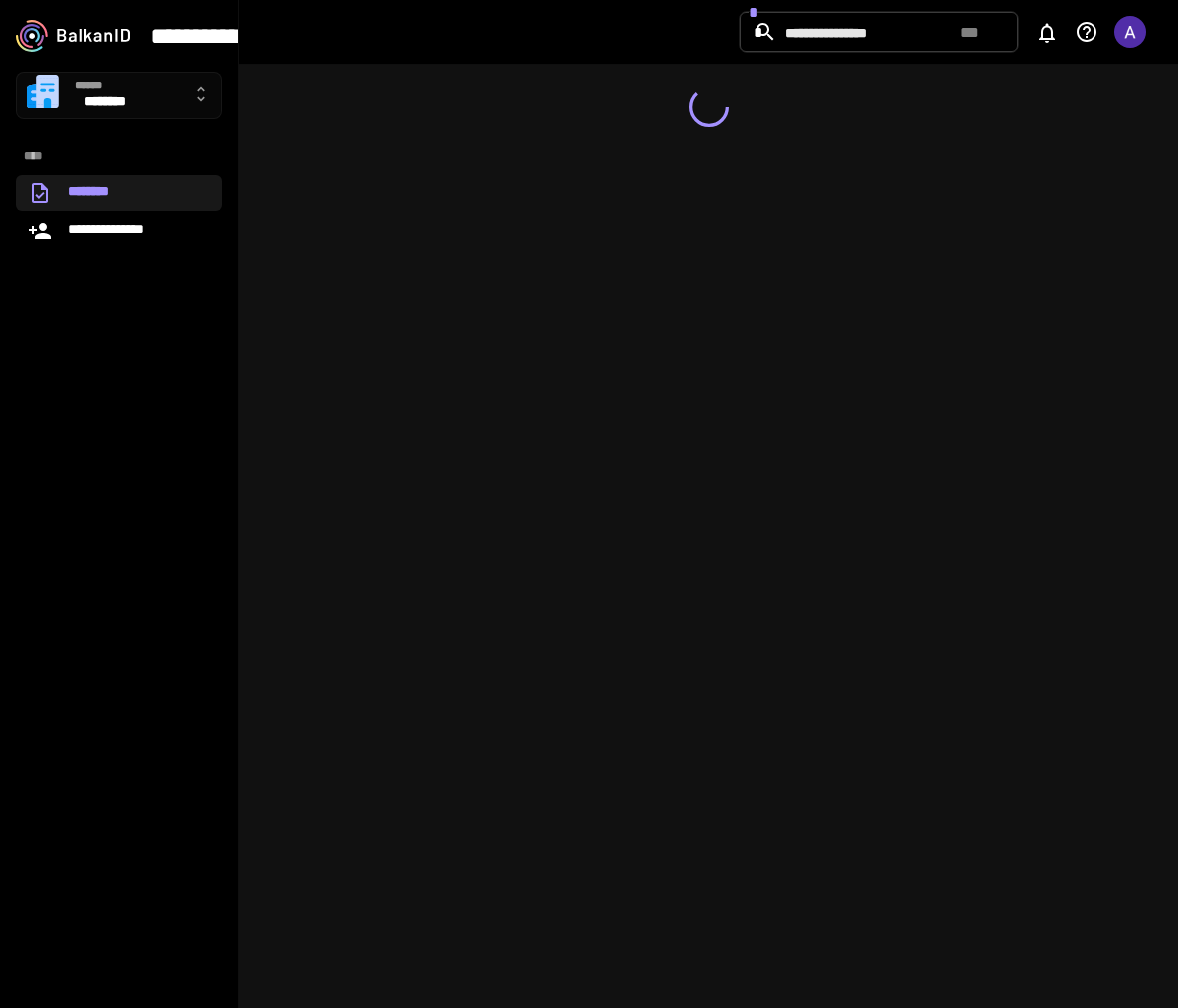 click on "****** ********" at bounding box center [118, 95] 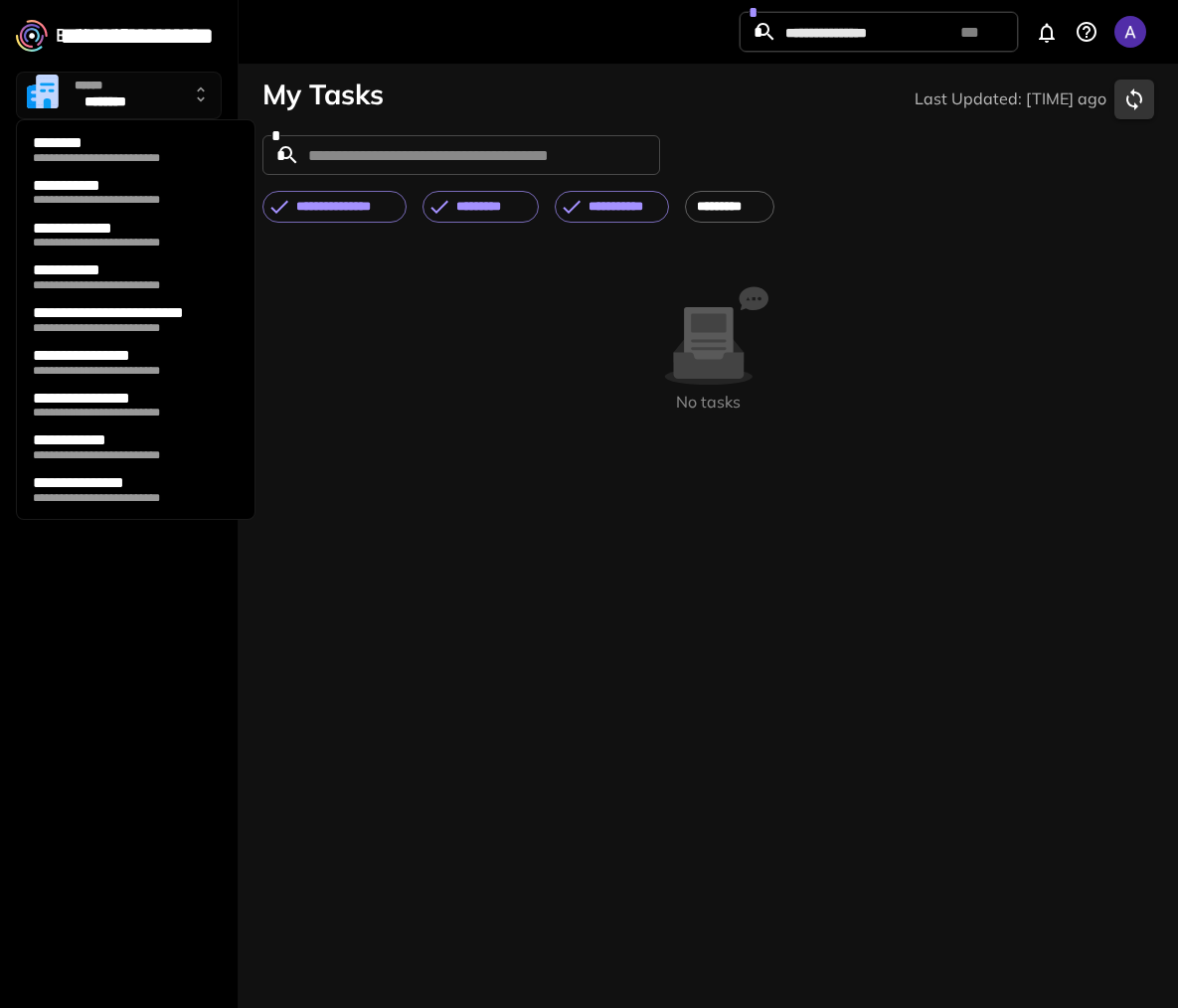 click on "**********" at bounding box center [133, 186] 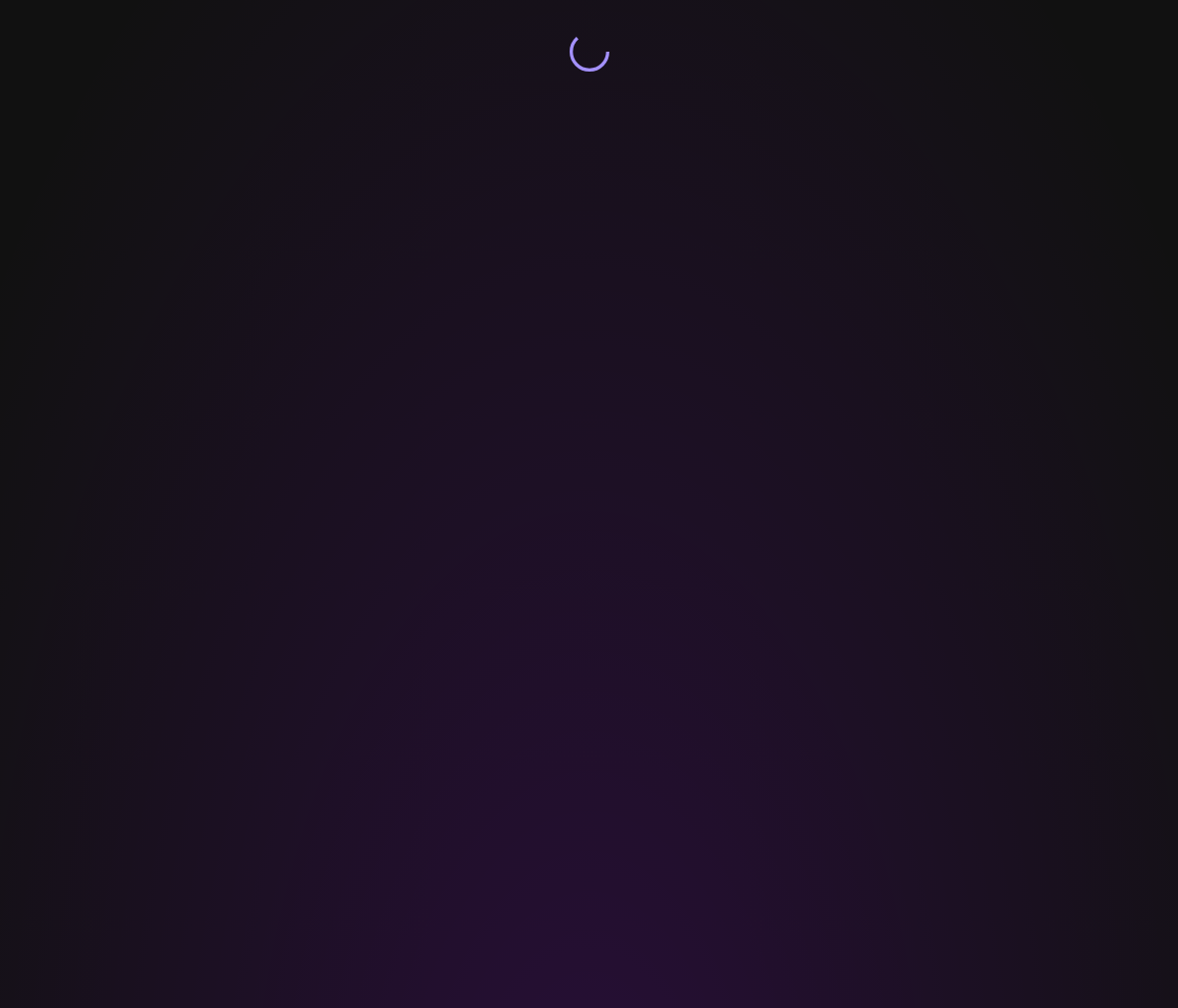 scroll, scrollTop: 0, scrollLeft: 0, axis: both 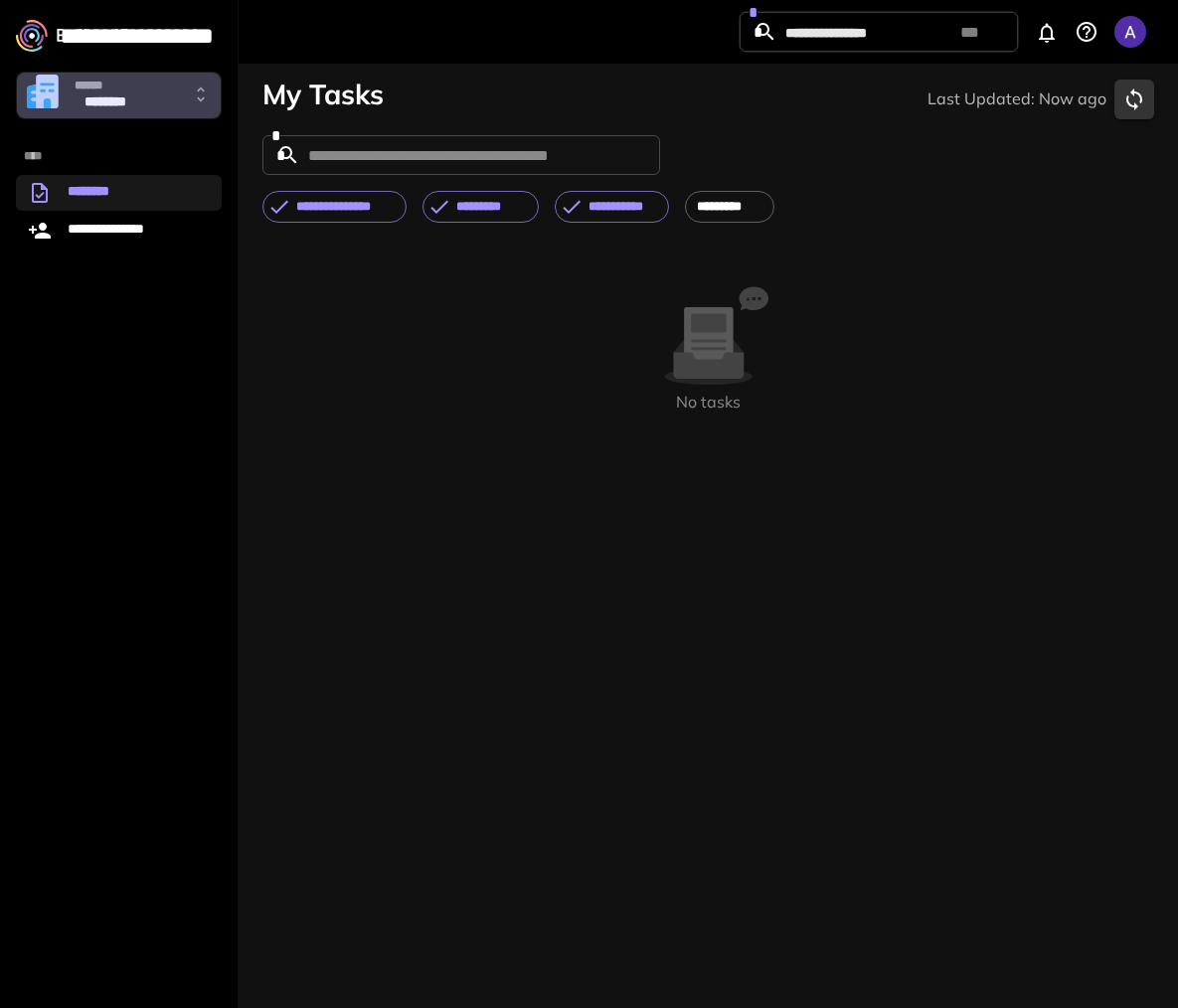 click on "****** ********" at bounding box center (118, 95) 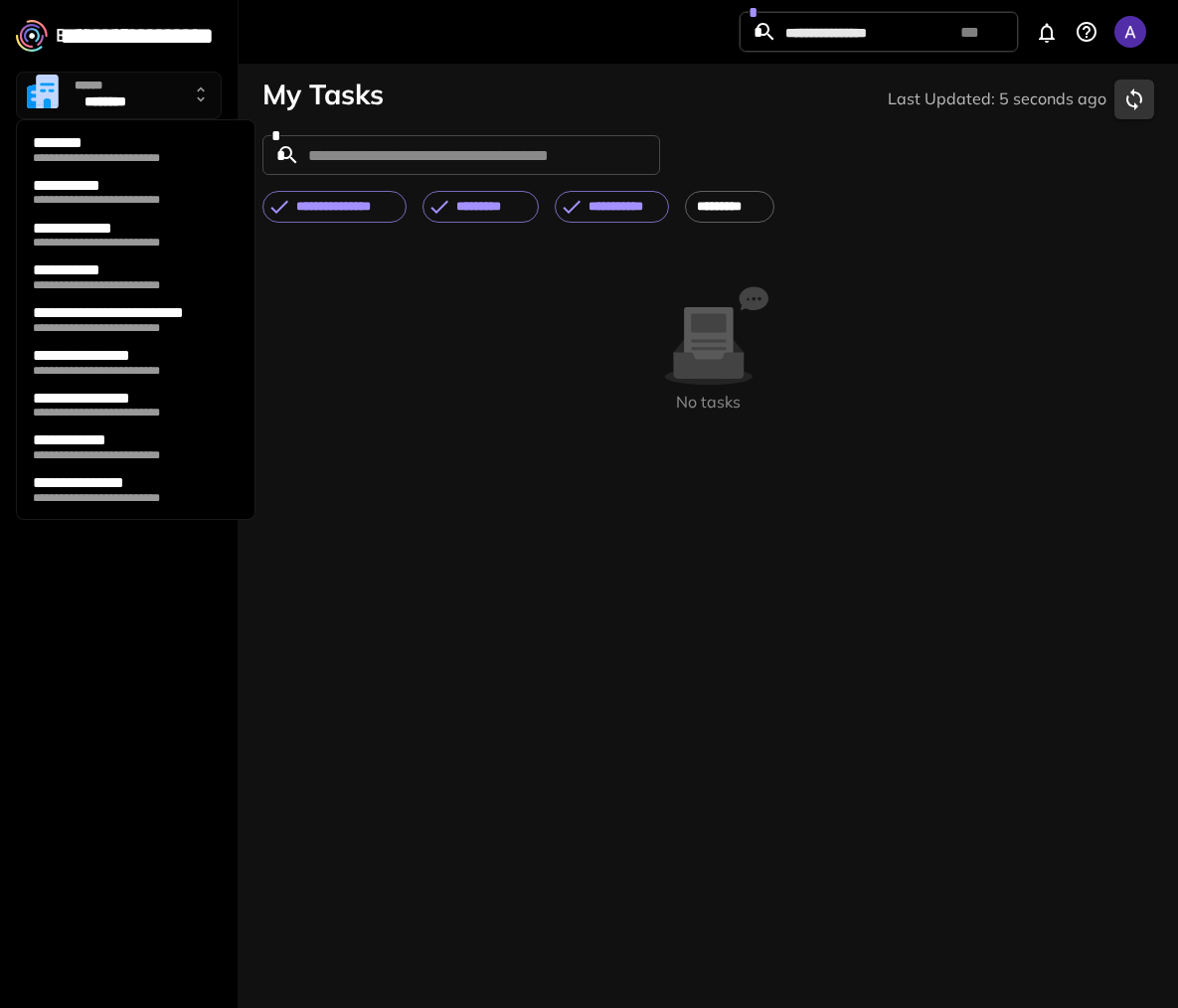 click on "**********" at bounding box center (131, 498) 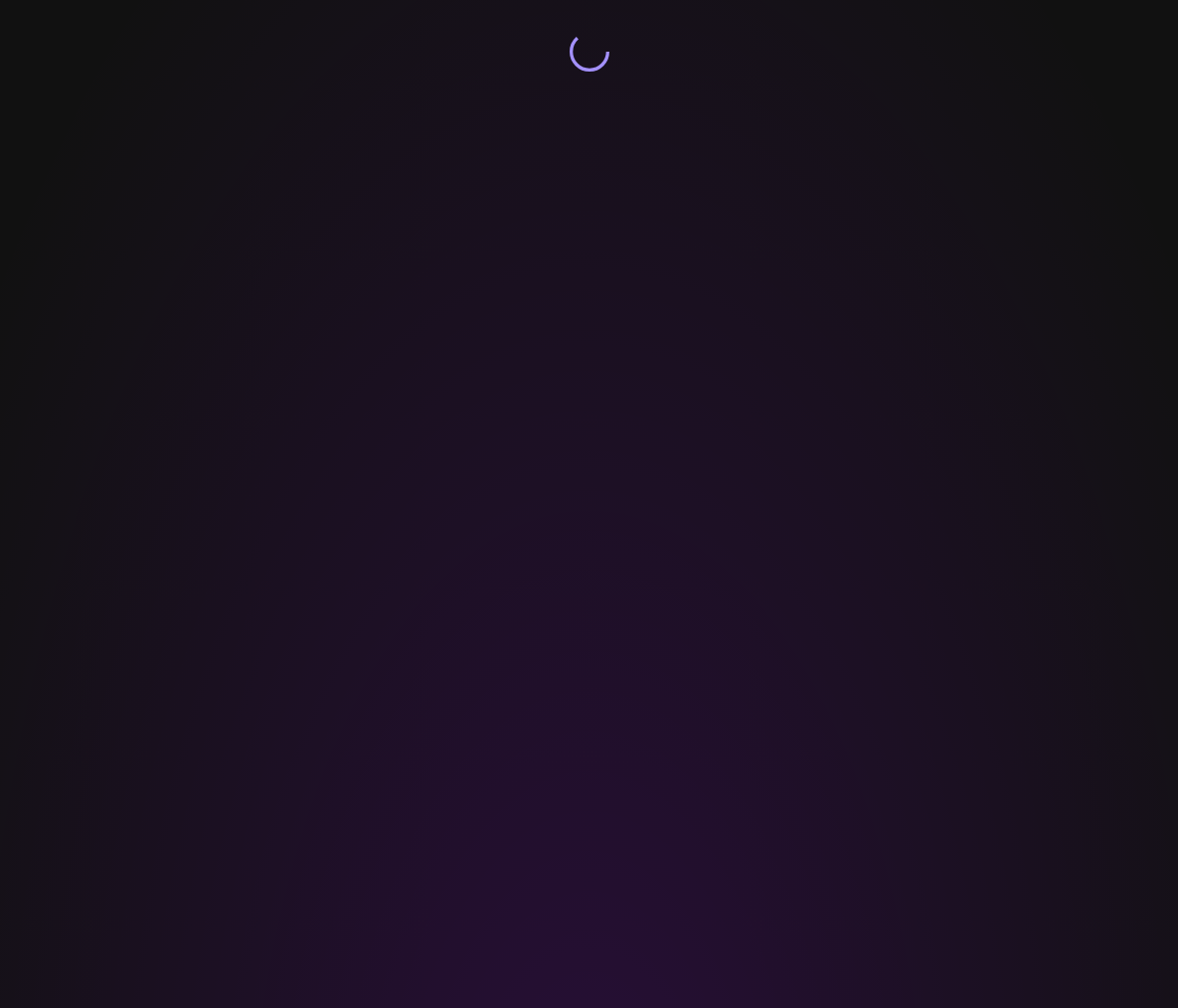scroll, scrollTop: 0, scrollLeft: 0, axis: both 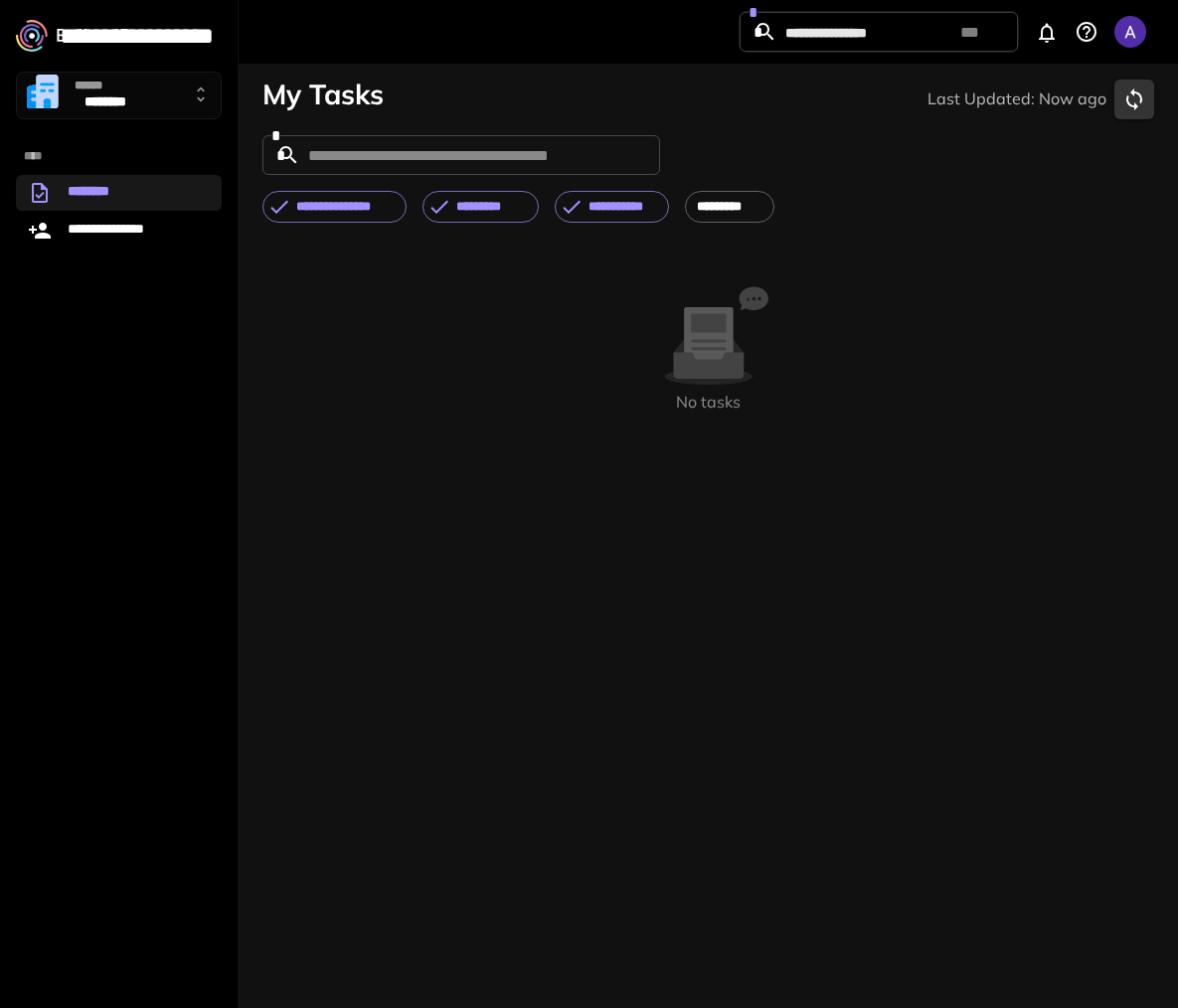 click on "****** ********" at bounding box center [118, 95] 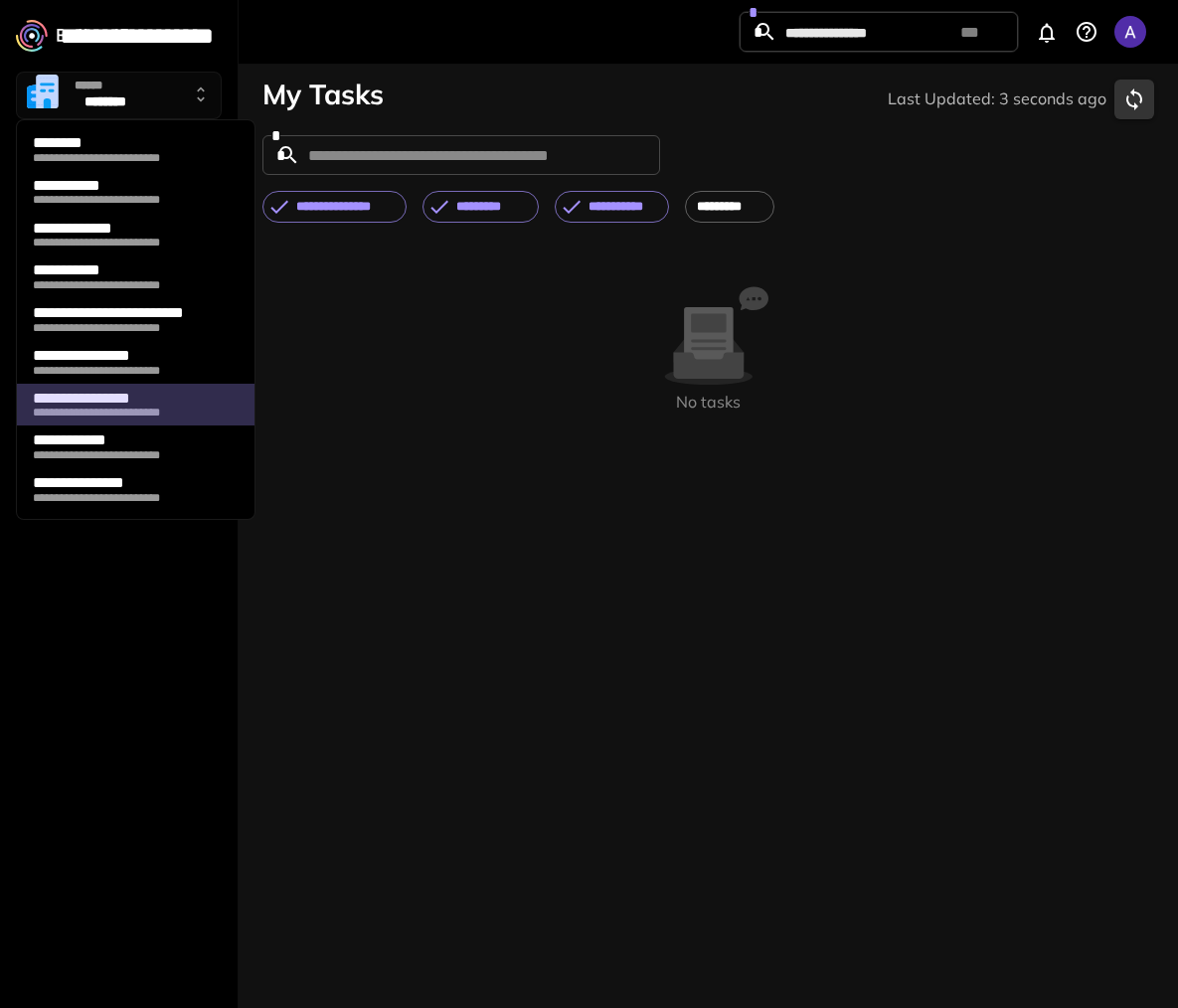 click on "**********" at bounding box center (128, 399) 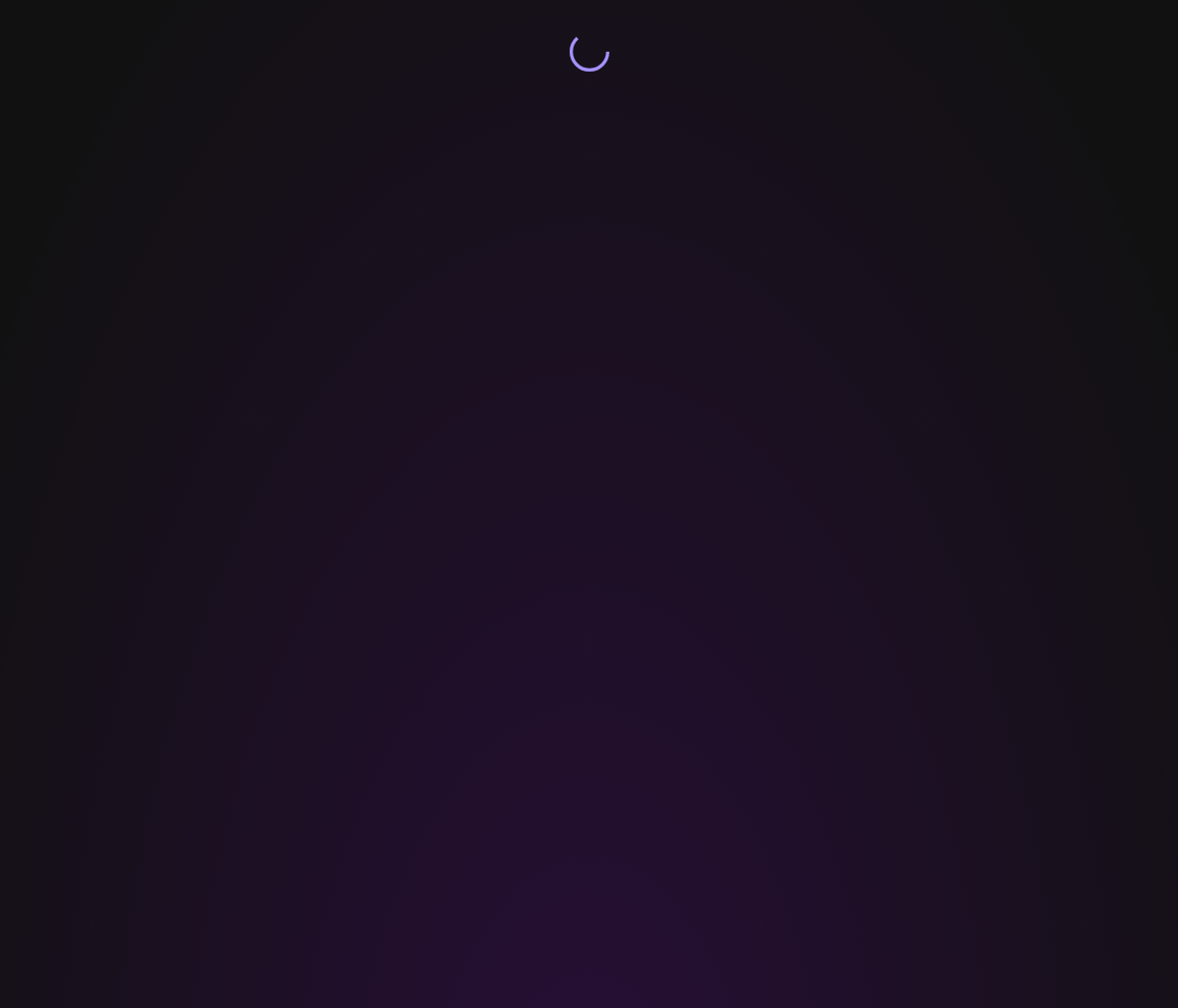scroll, scrollTop: 0, scrollLeft: 0, axis: both 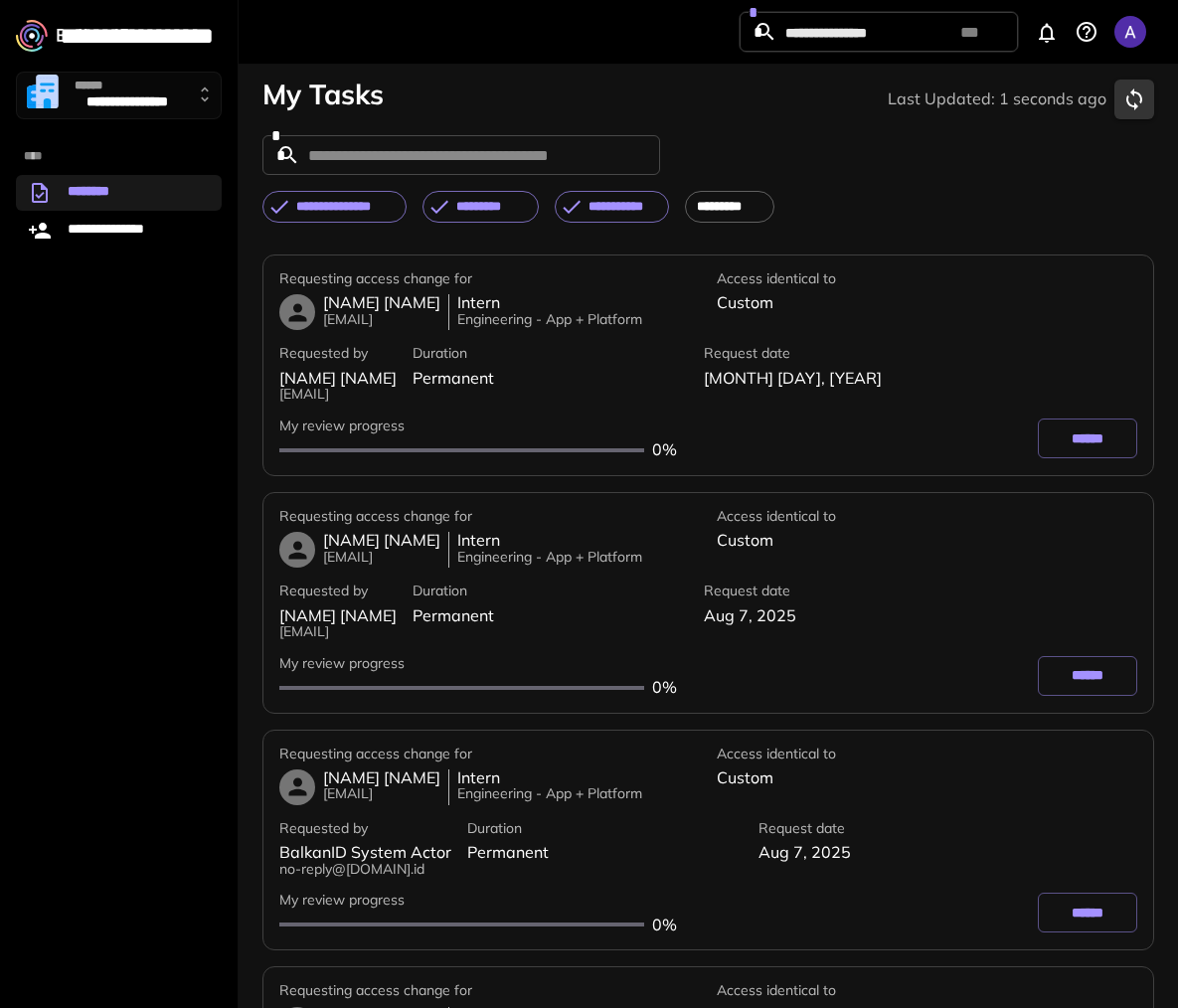 click on "**********" at bounding box center [126, 103] 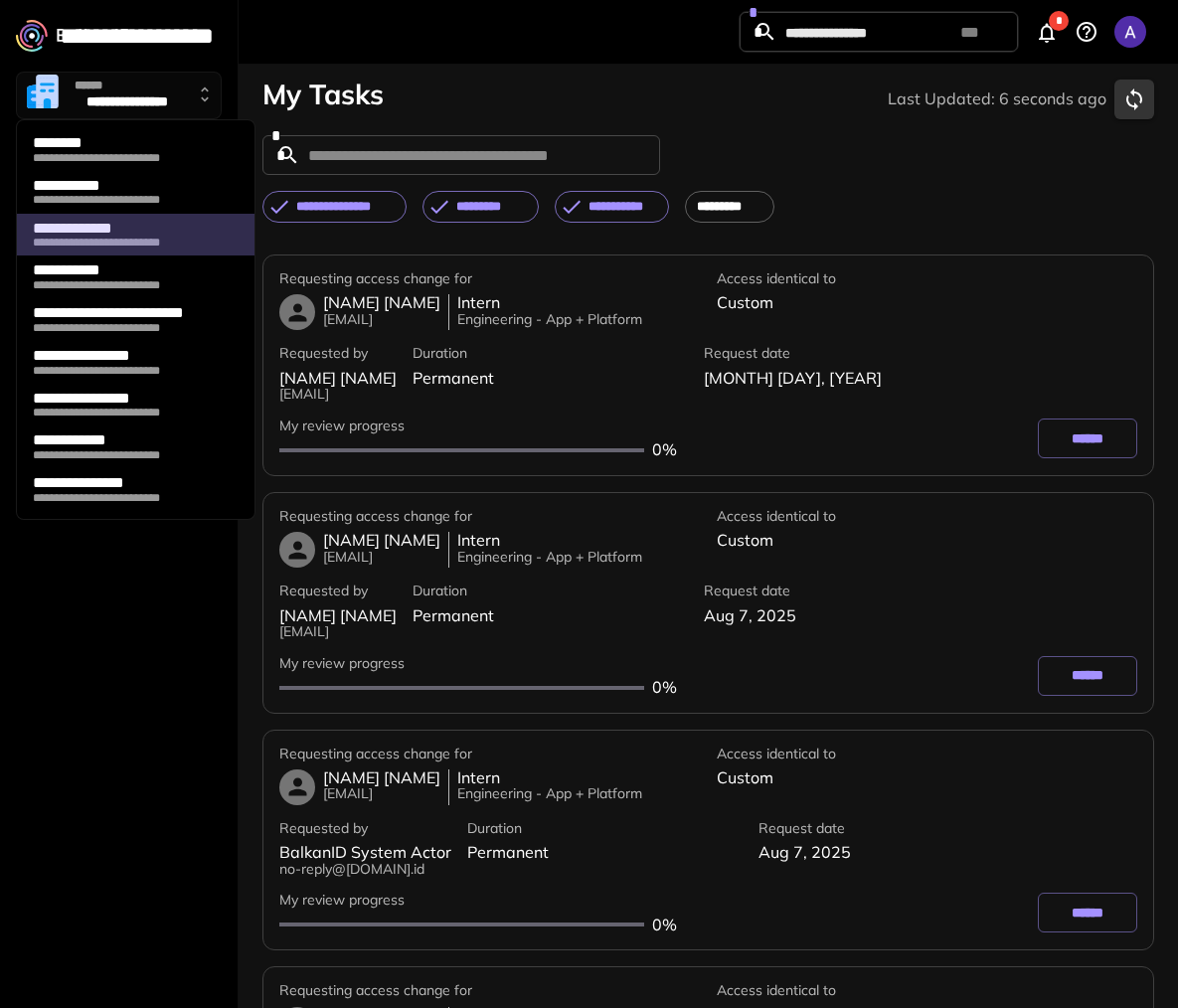 click on "**********" at bounding box center [125, 243] 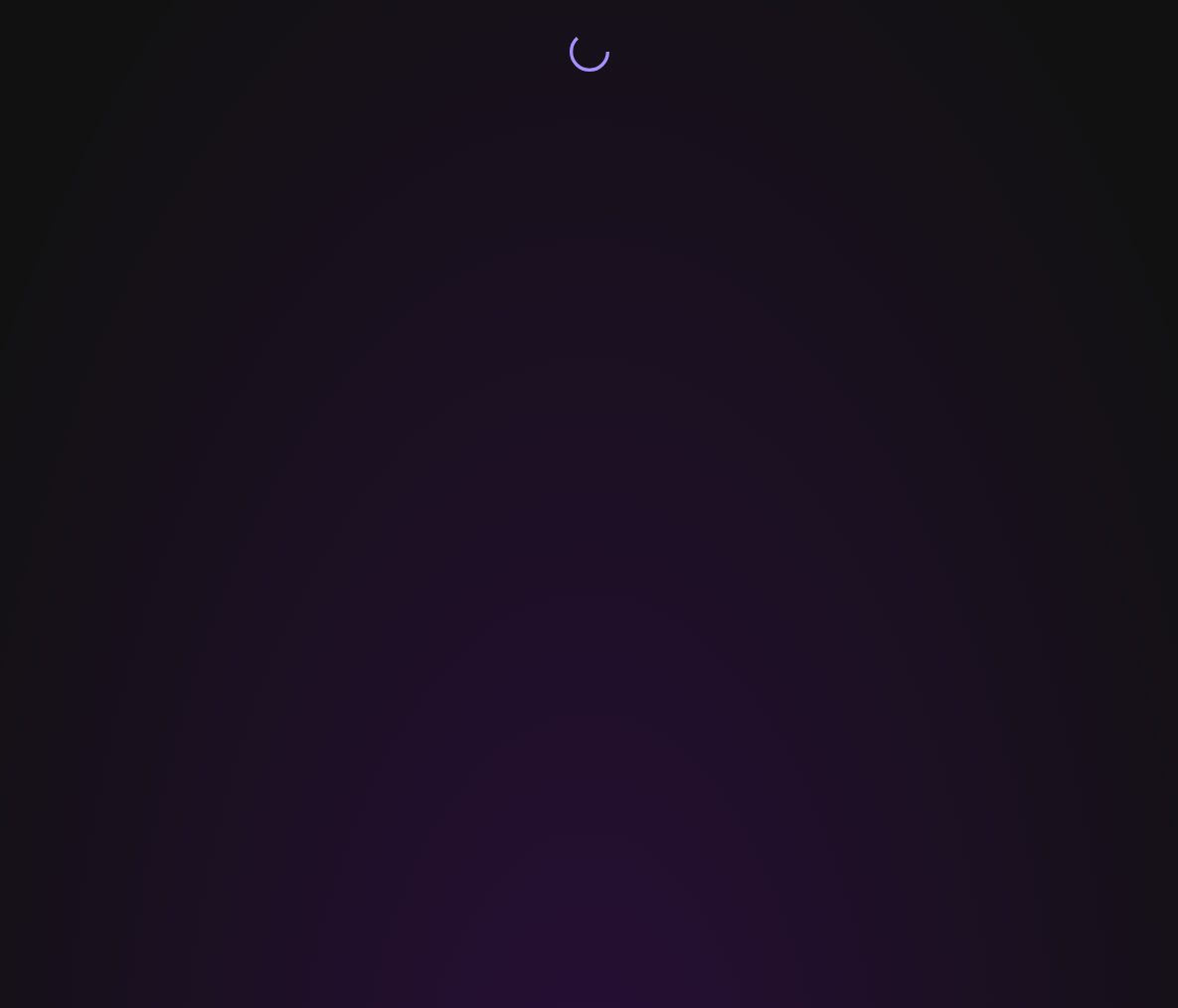 scroll, scrollTop: 0, scrollLeft: 0, axis: both 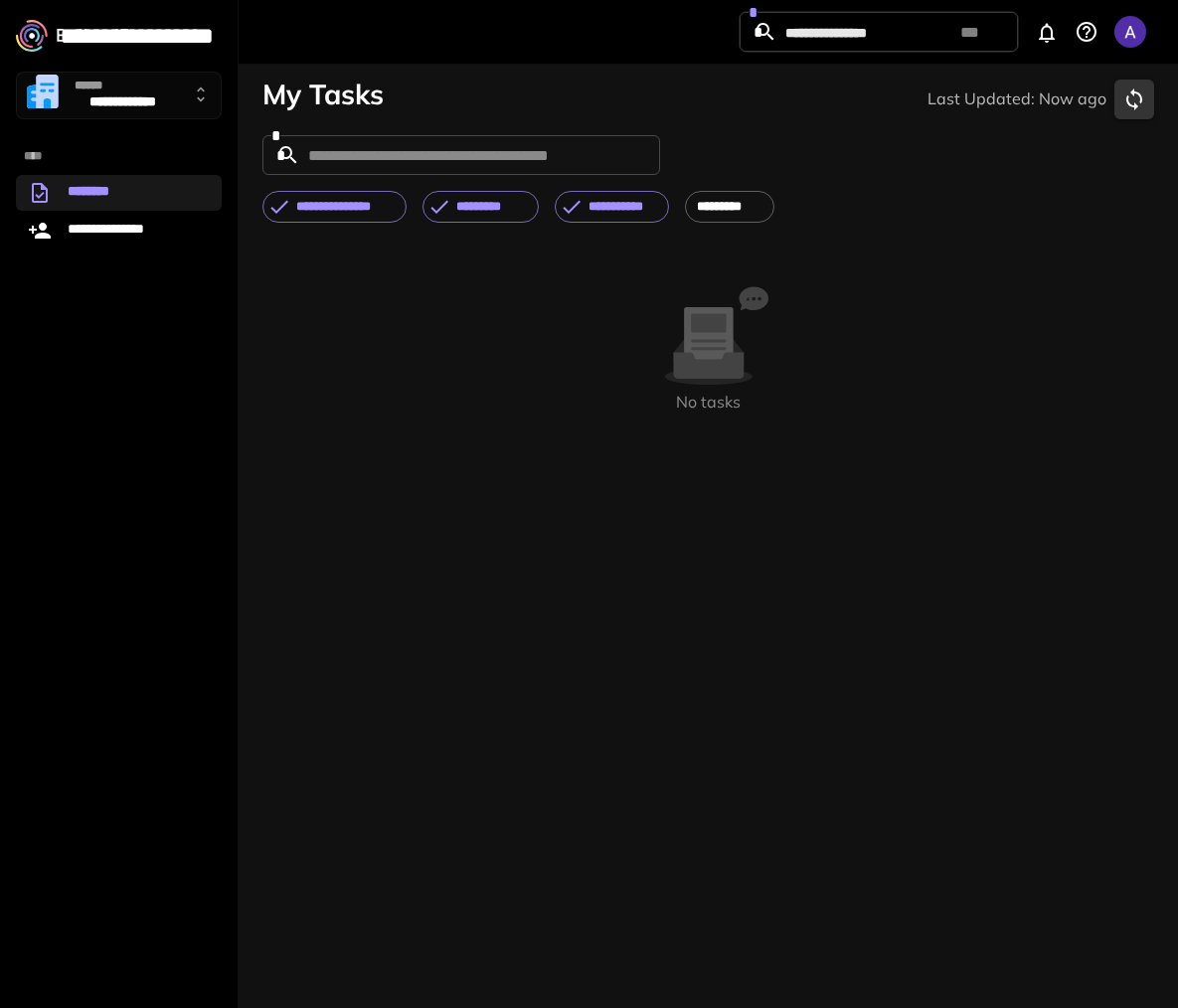 click on "* *" at bounding box center [708, 155] 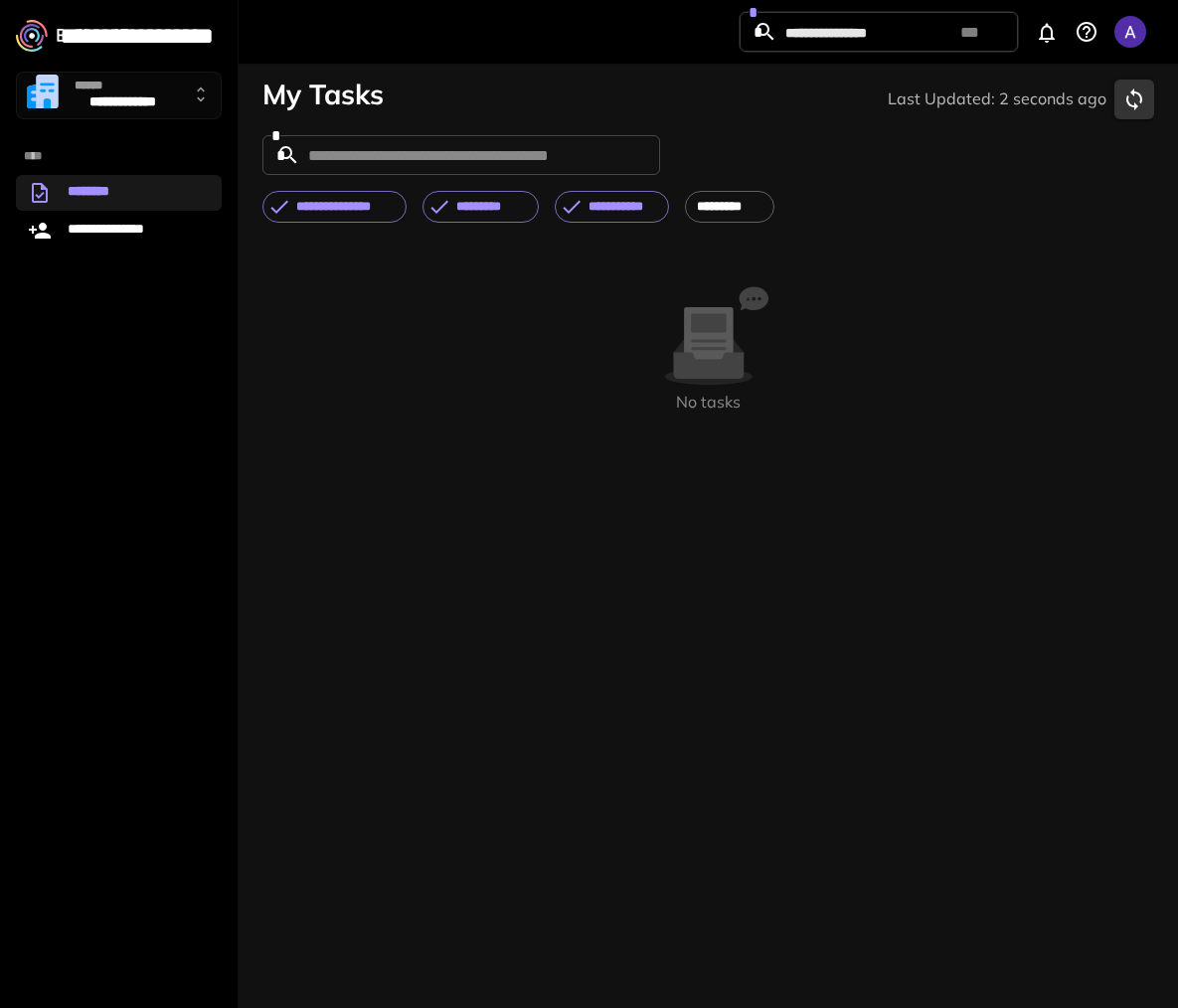 click on "[FIRST] [LAST] [EMAIL] [PHONE] [ADDRESS] [CITY]" at bounding box center [118, 504] 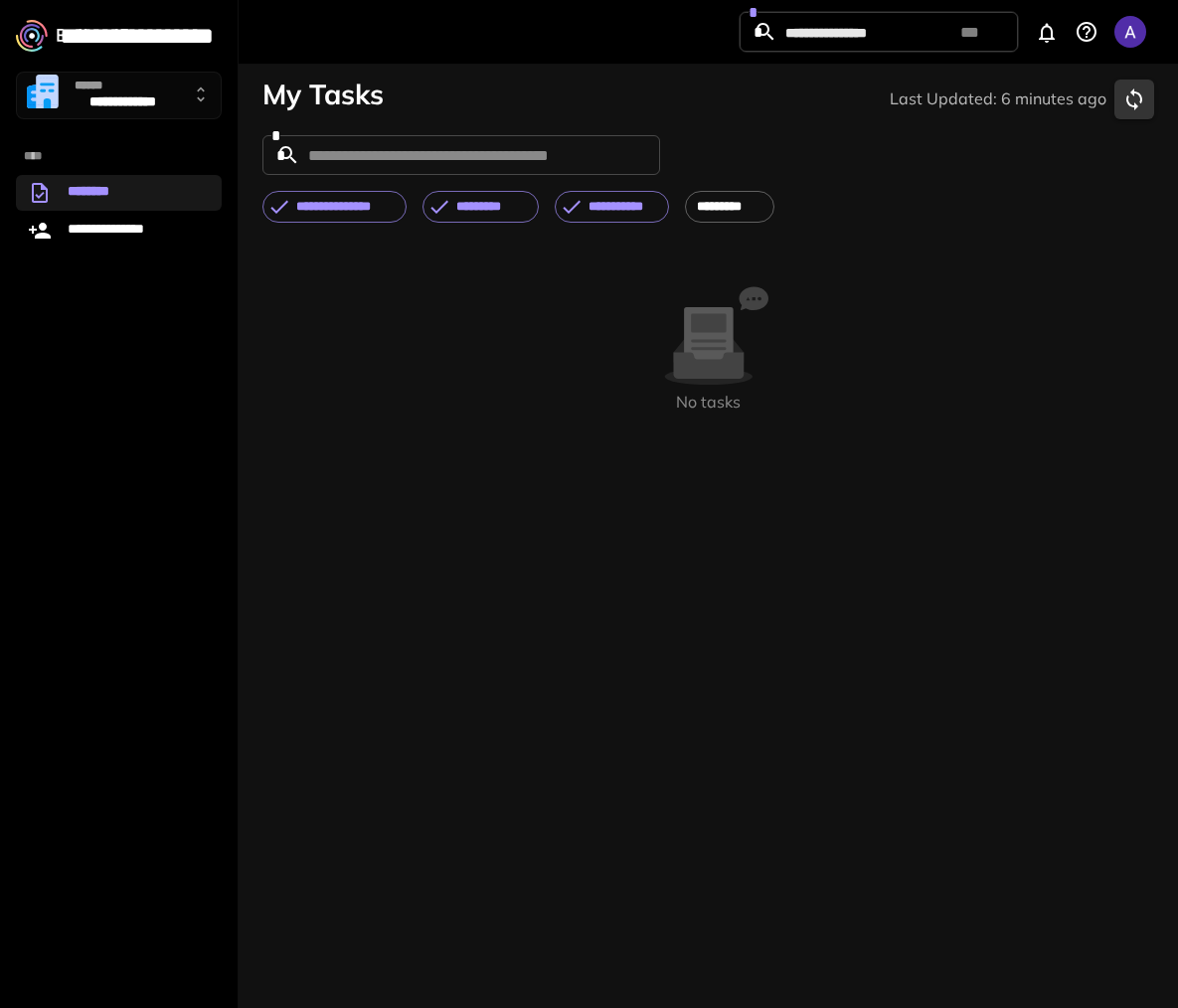 click on "**********" at bounding box center [122, 103] 